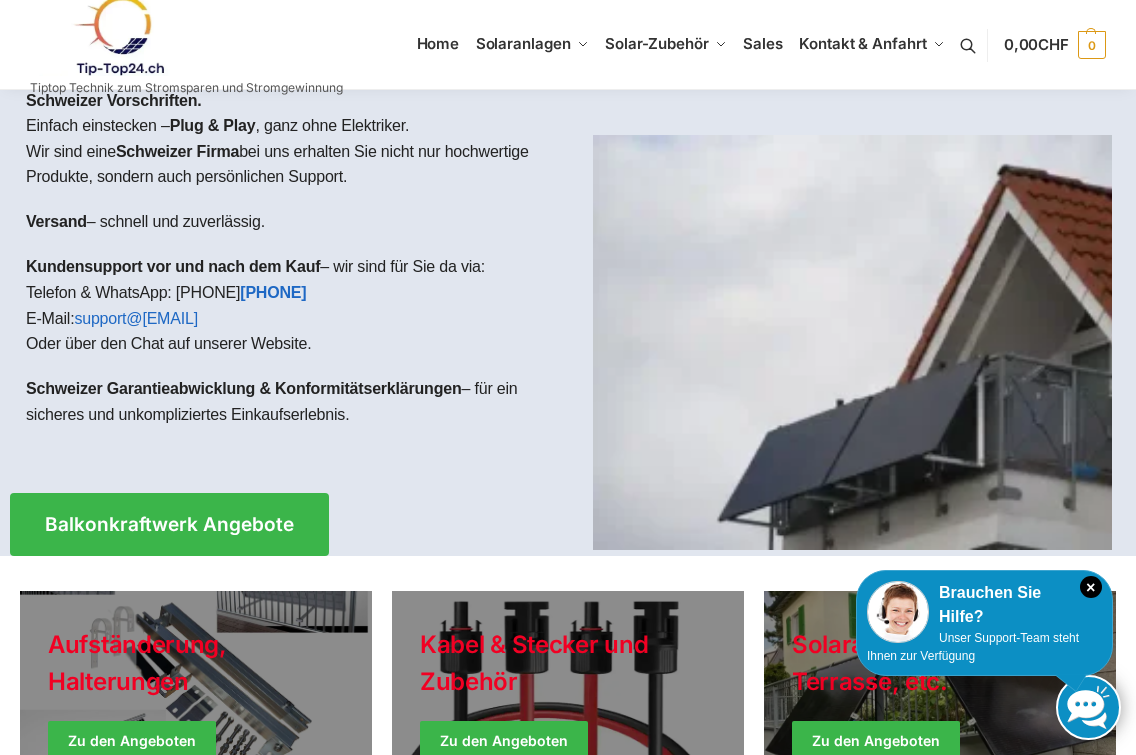 scroll, scrollTop: 89, scrollLeft: 0, axis: vertical 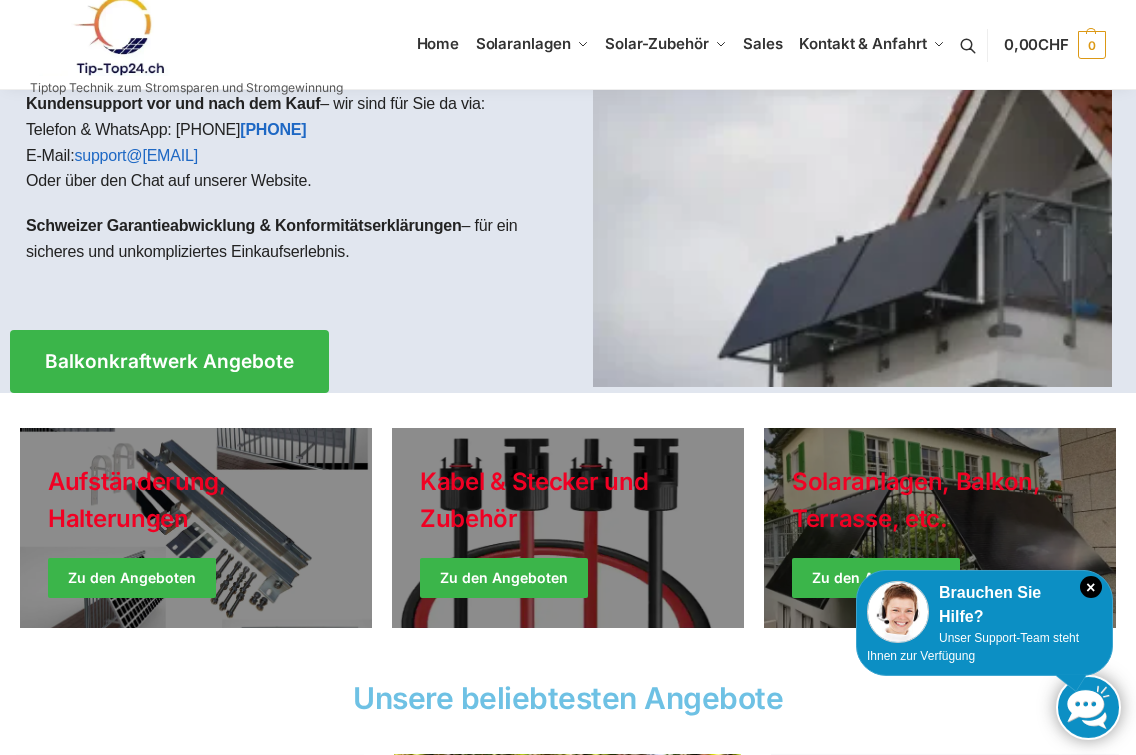click on "Balkonkraftwerk Angebote" at bounding box center [169, 361] 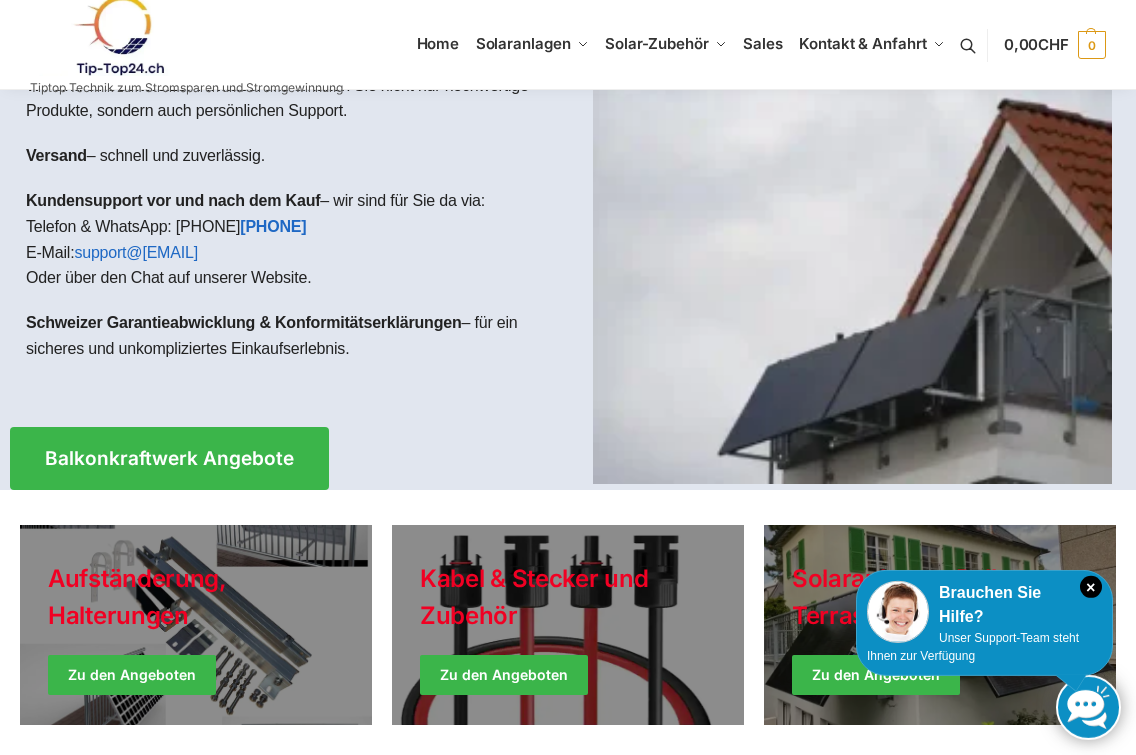 scroll, scrollTop: 90, scrollLeft: 0, axis: vertical 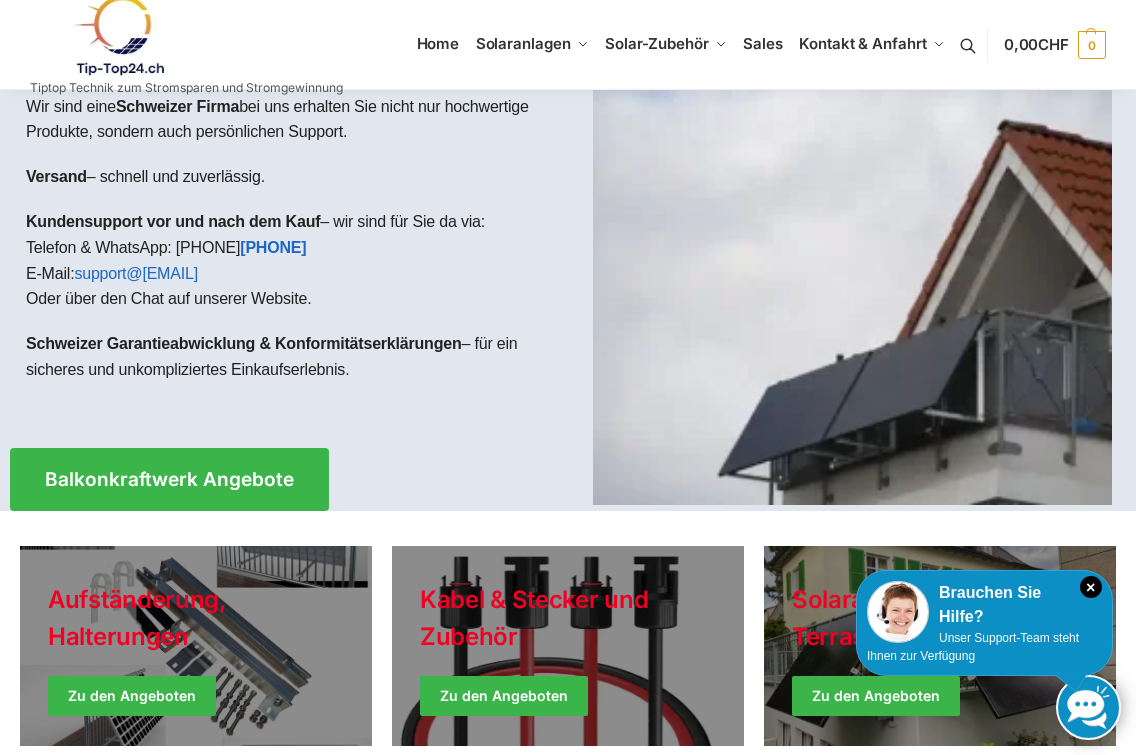 click on "×" at bounding box center [1091, 587] 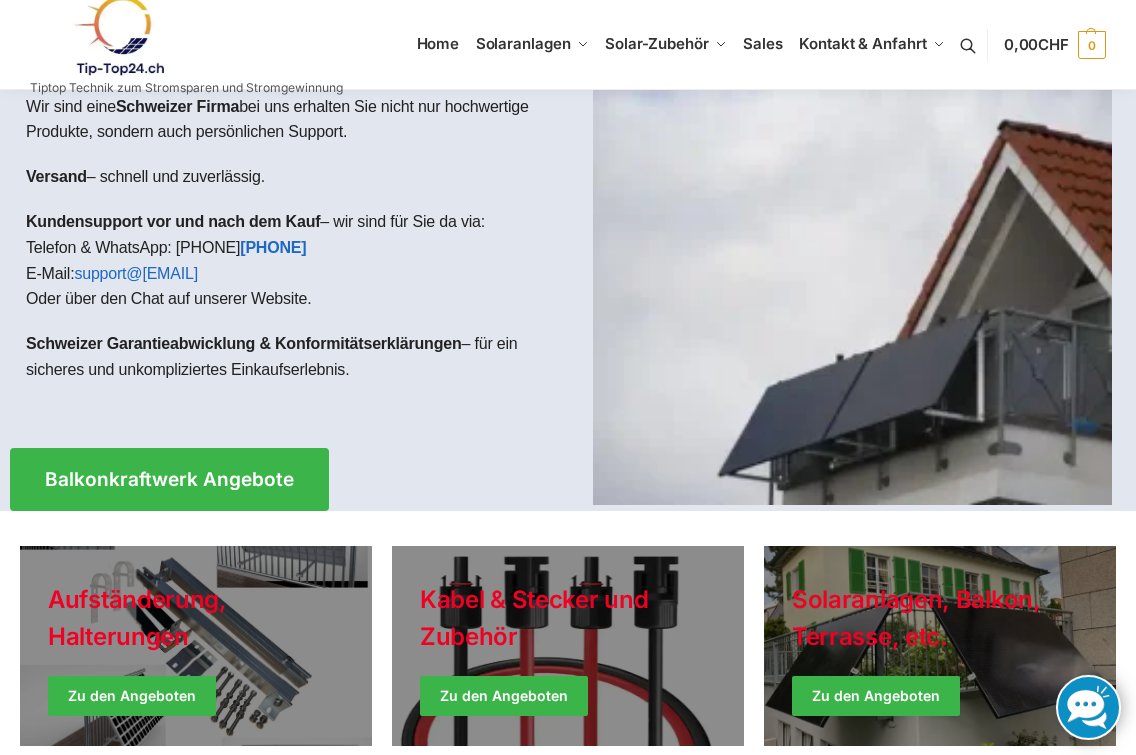 click on "Balkonkraftwerk Angebote" at bounding box center [169, 479] 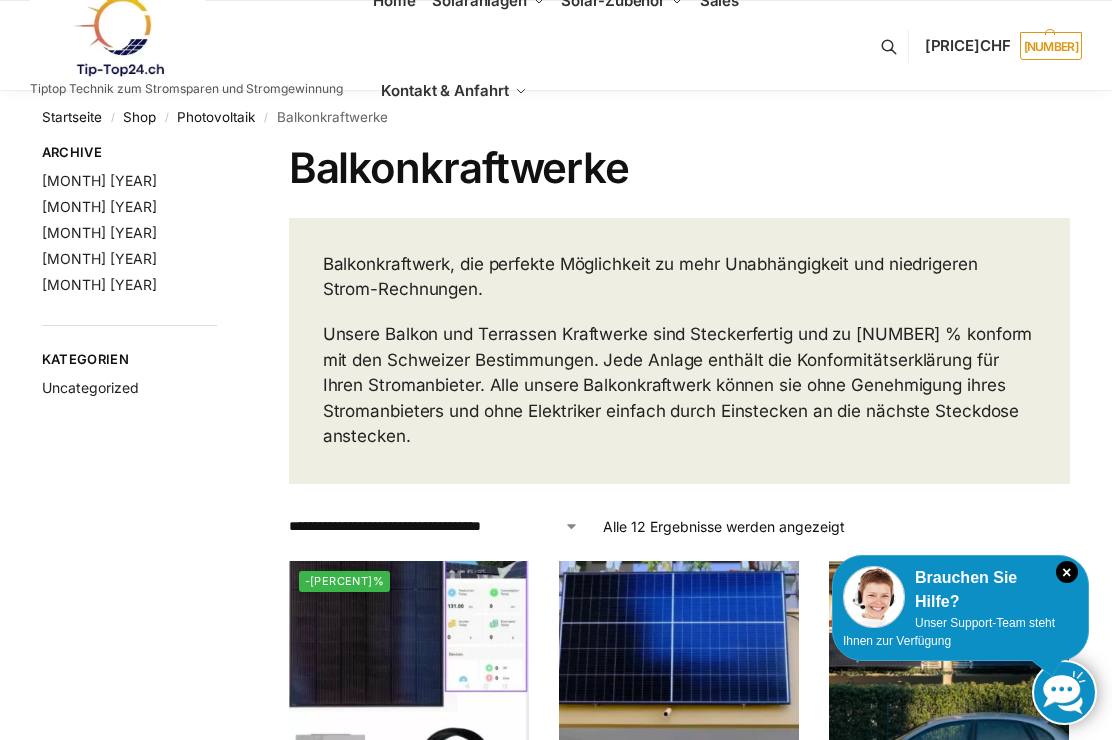 scroll, scrollTop: 0, scrollLeft: 0, axis: both 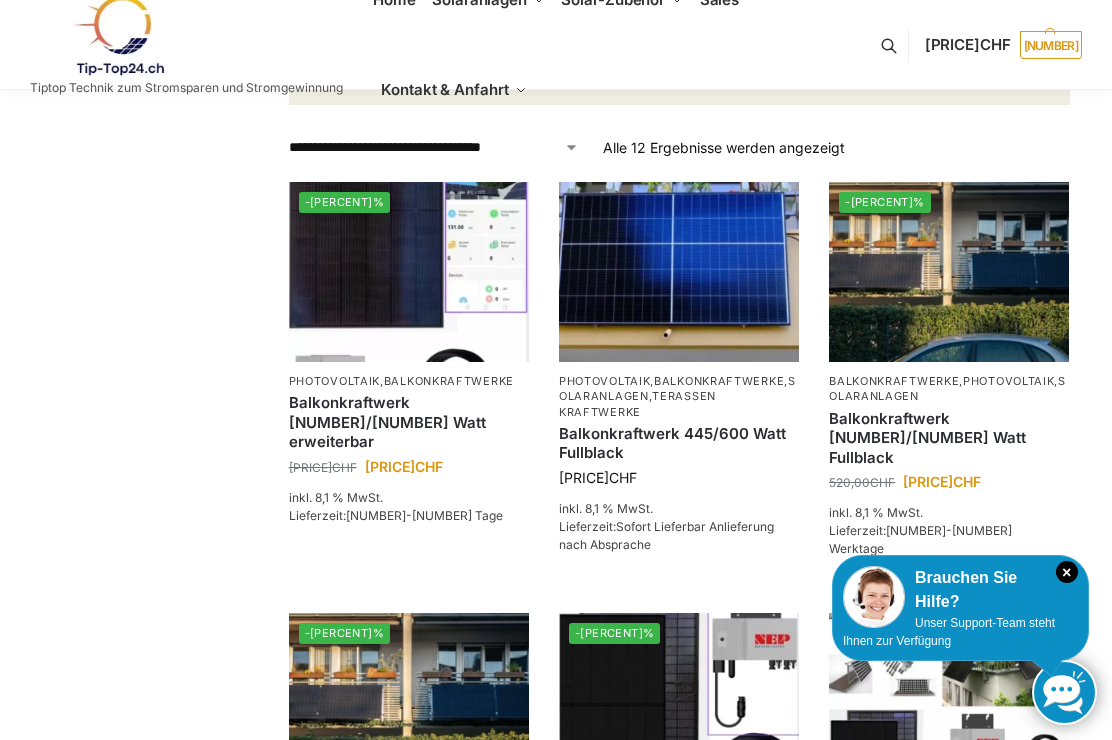 click on "Brauchen Sie Hilfe?" at bounding box center [960, 590] 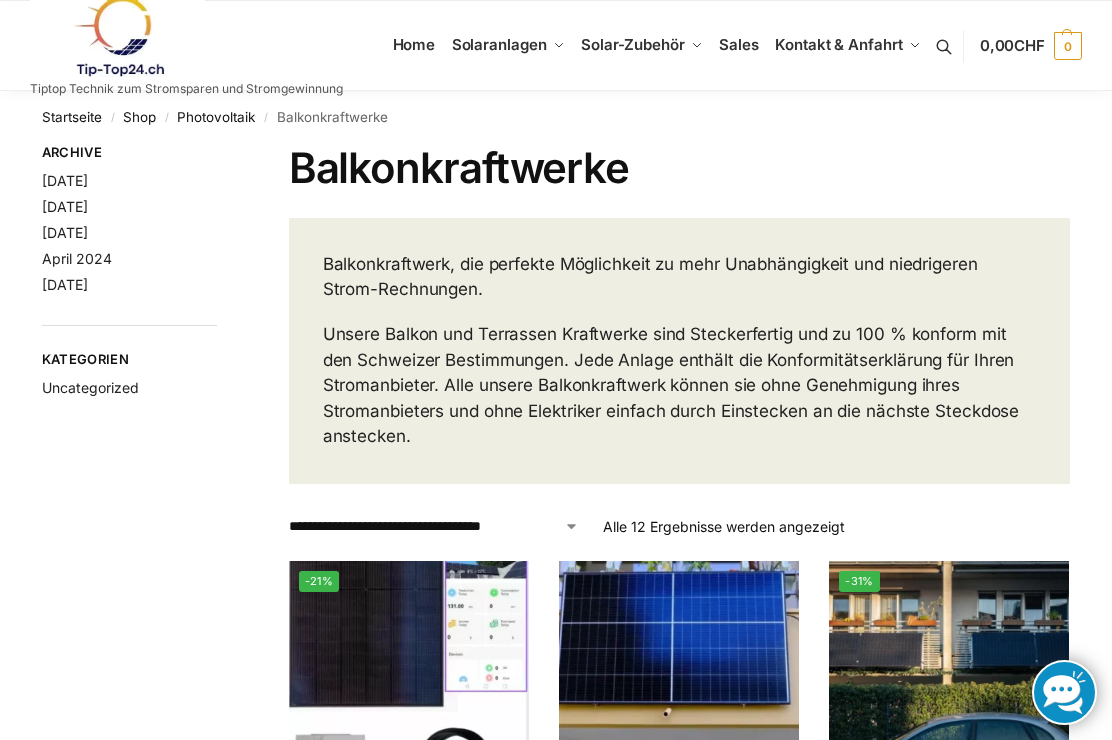 scroll, scrollTop: 0, scrollLeft: 0, axis: both 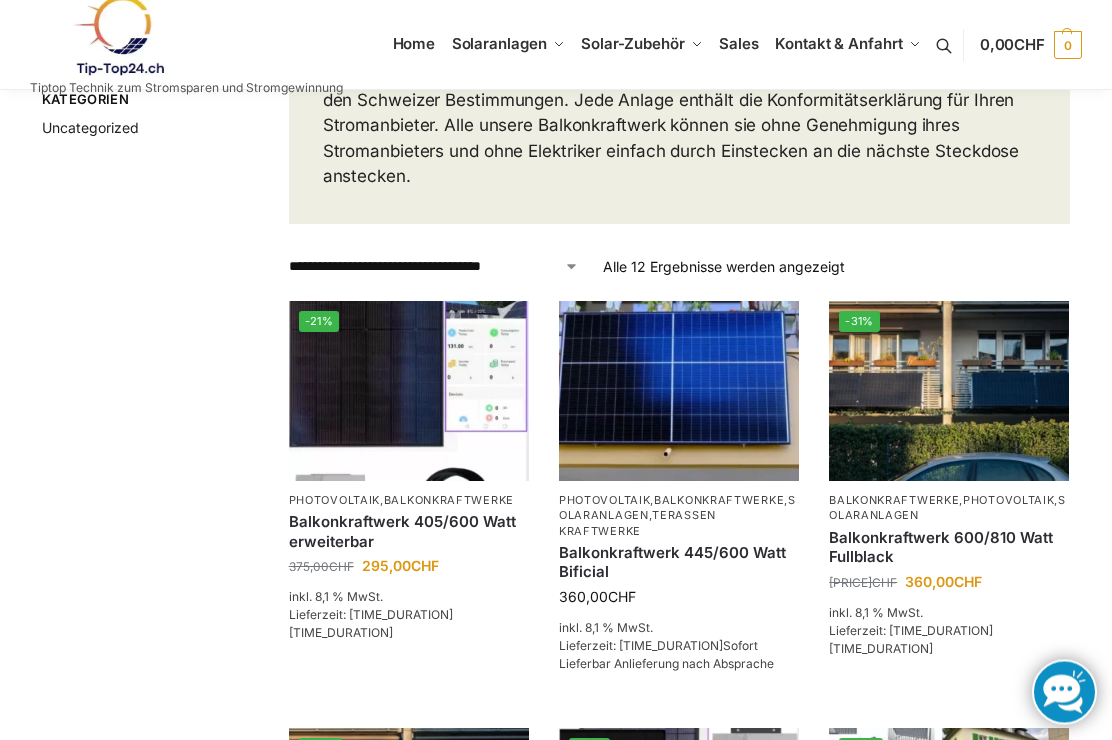 click on "Terassen Kraftwerke" at bounding box center [637, 523] 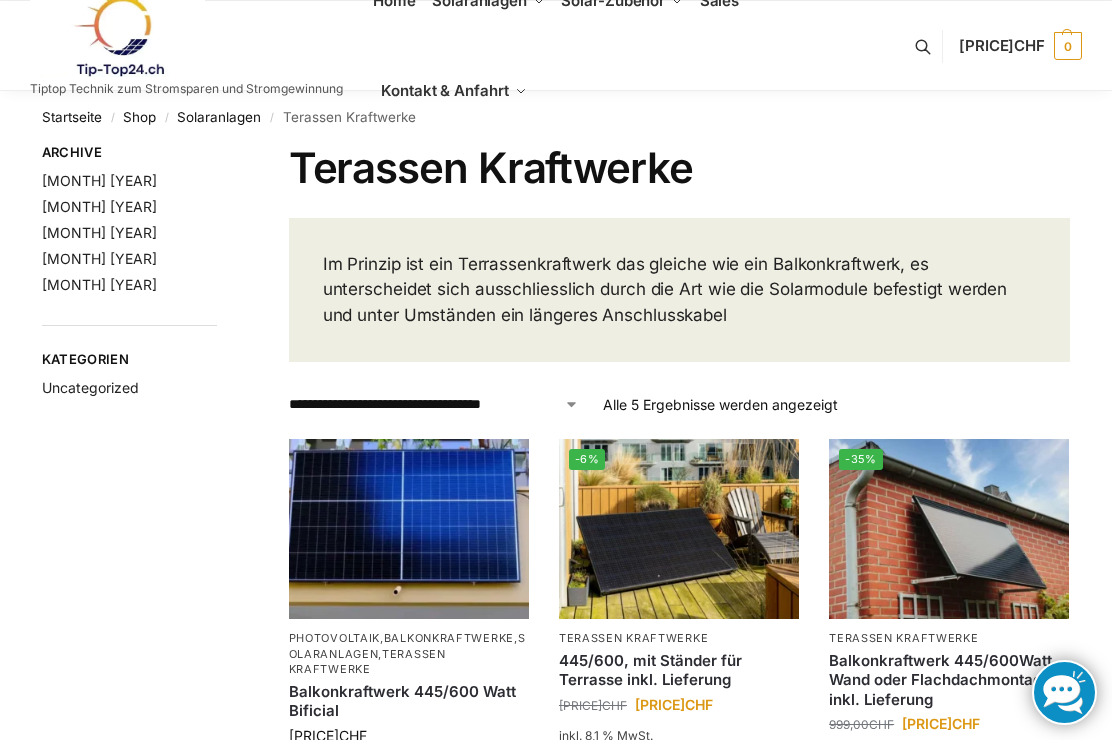 scroll, scrollTop: 0, scrollLeft: 0, axis: both 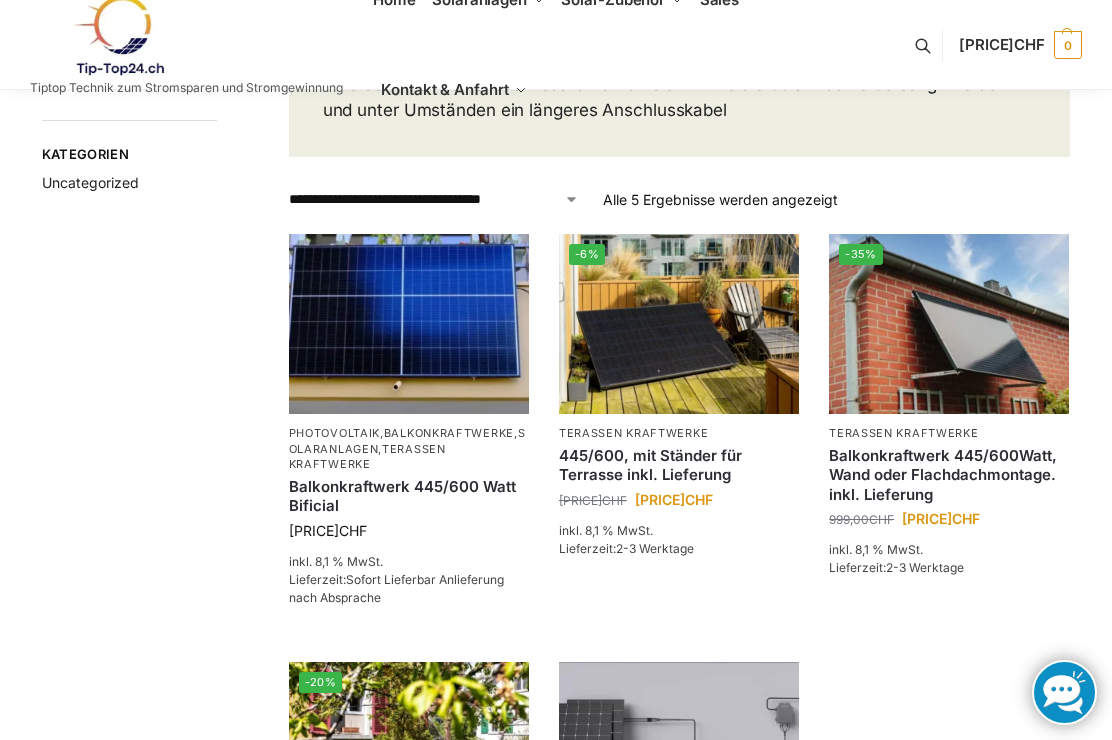 click at bounding box center [409, 324] 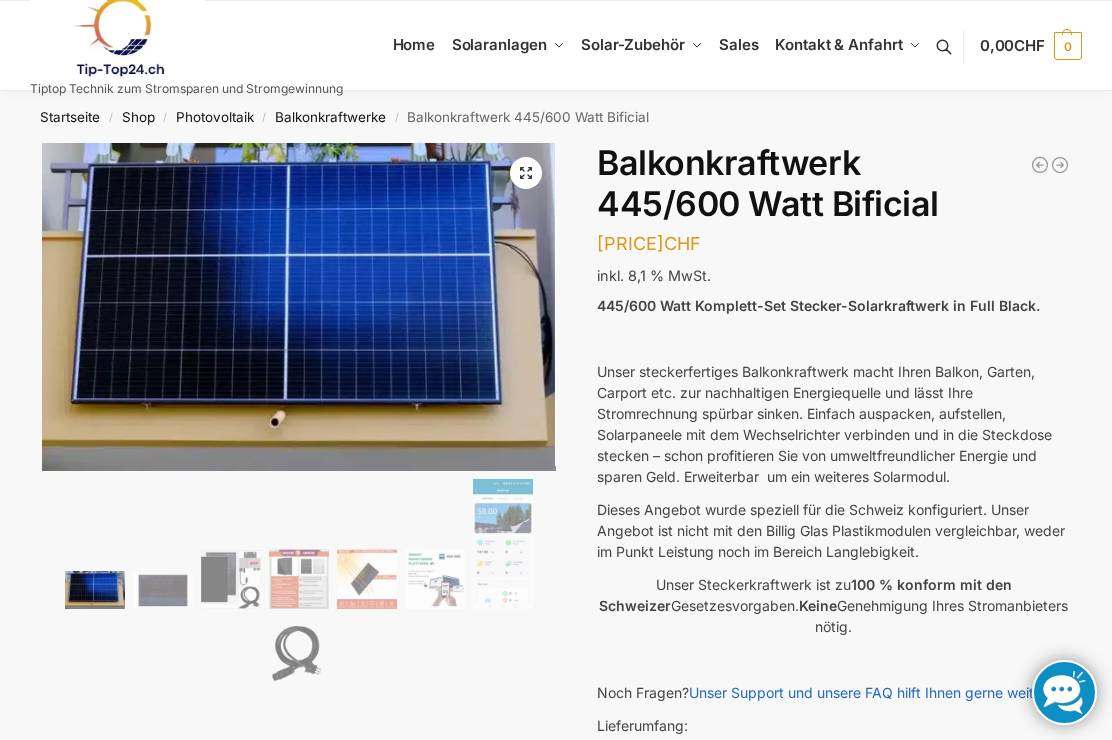 scroll, scrollTop: 0, scrollLeft: 0, axis: both 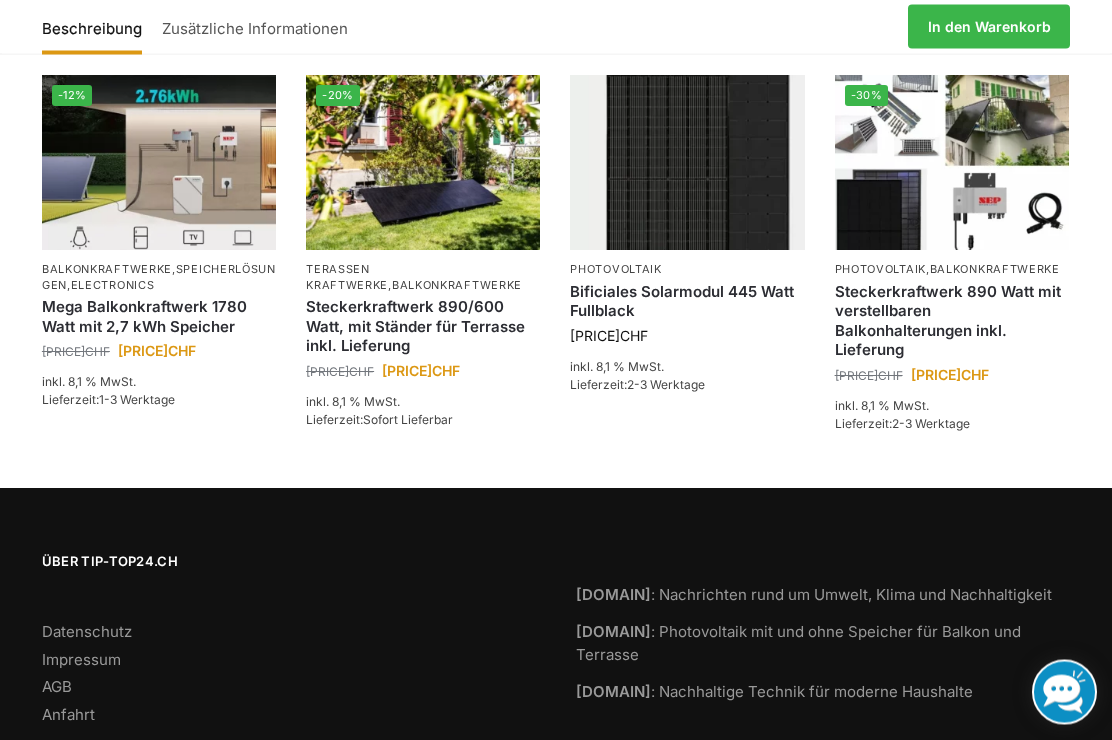click on "Anfahrt" at bounding box center (68, 715) 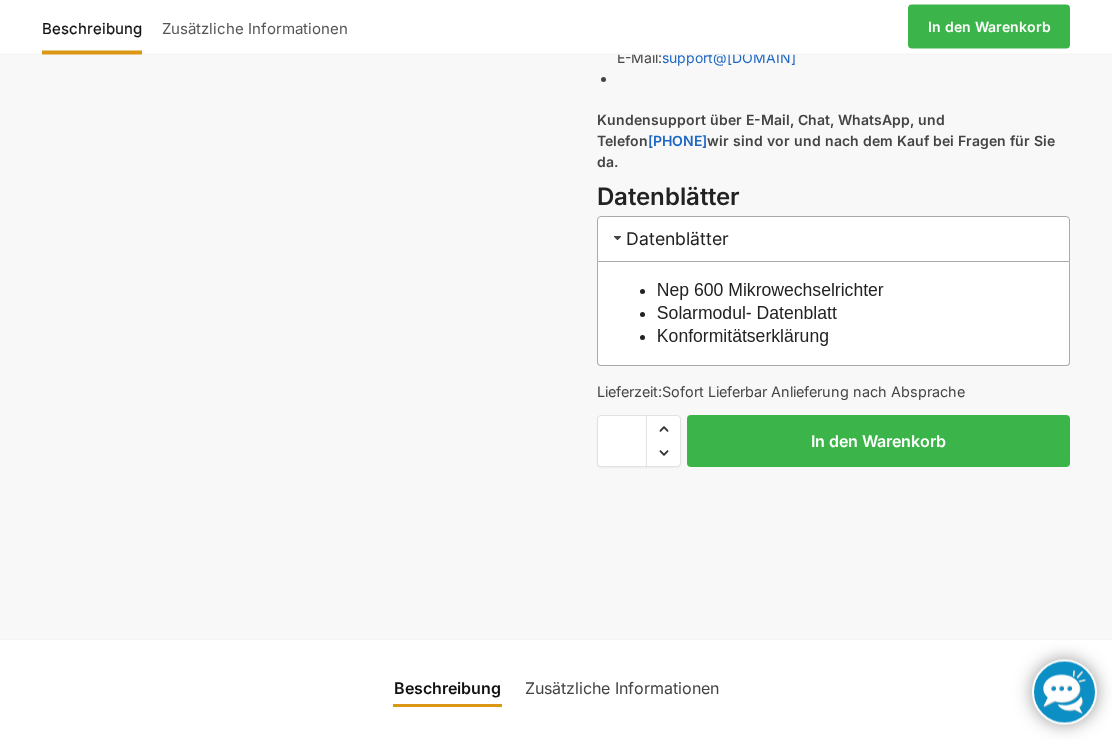 scroll, scrollTop: 1062, scrollLeft: 0, axis: vertical 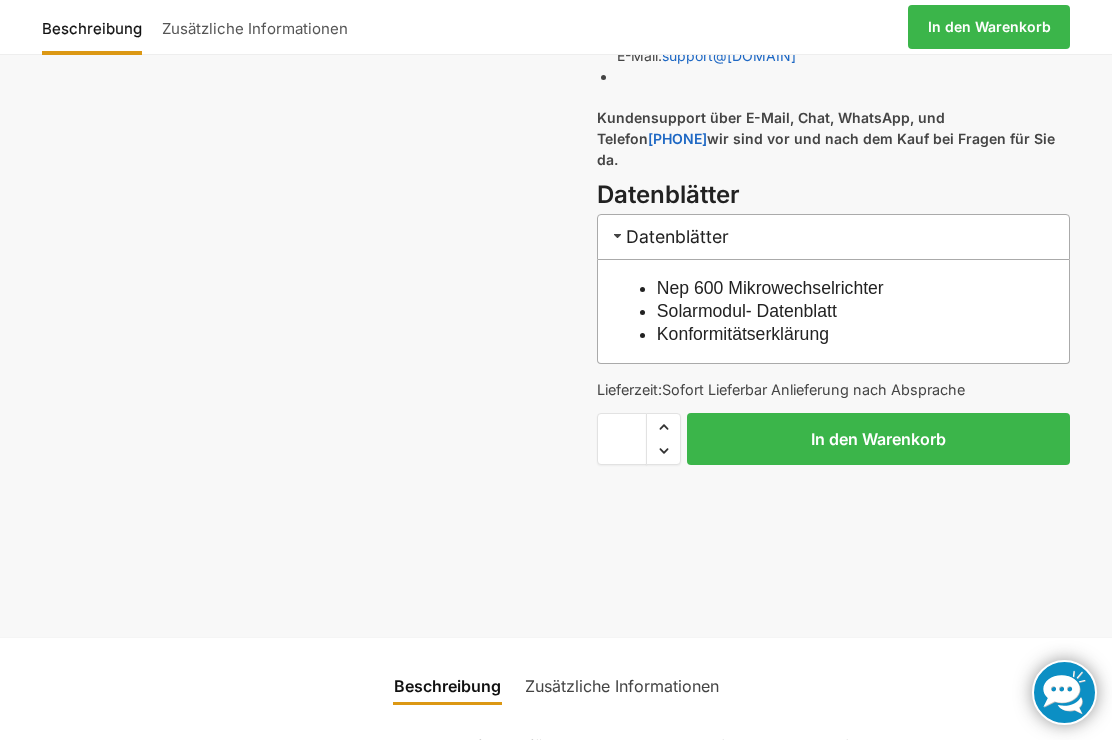 click on "Nep 600 Mikrowechselrichter" at bounding box center [770, 288] 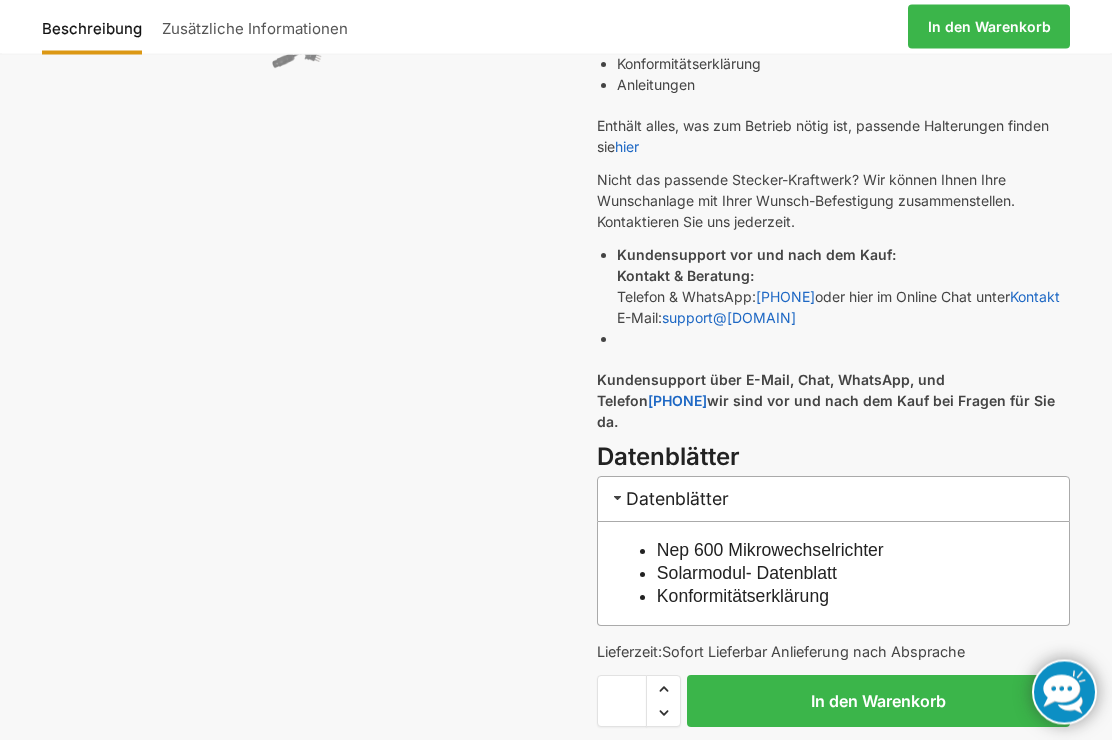 scroll, scrollTop: 800, scrollLeft: 0, axis: vertical 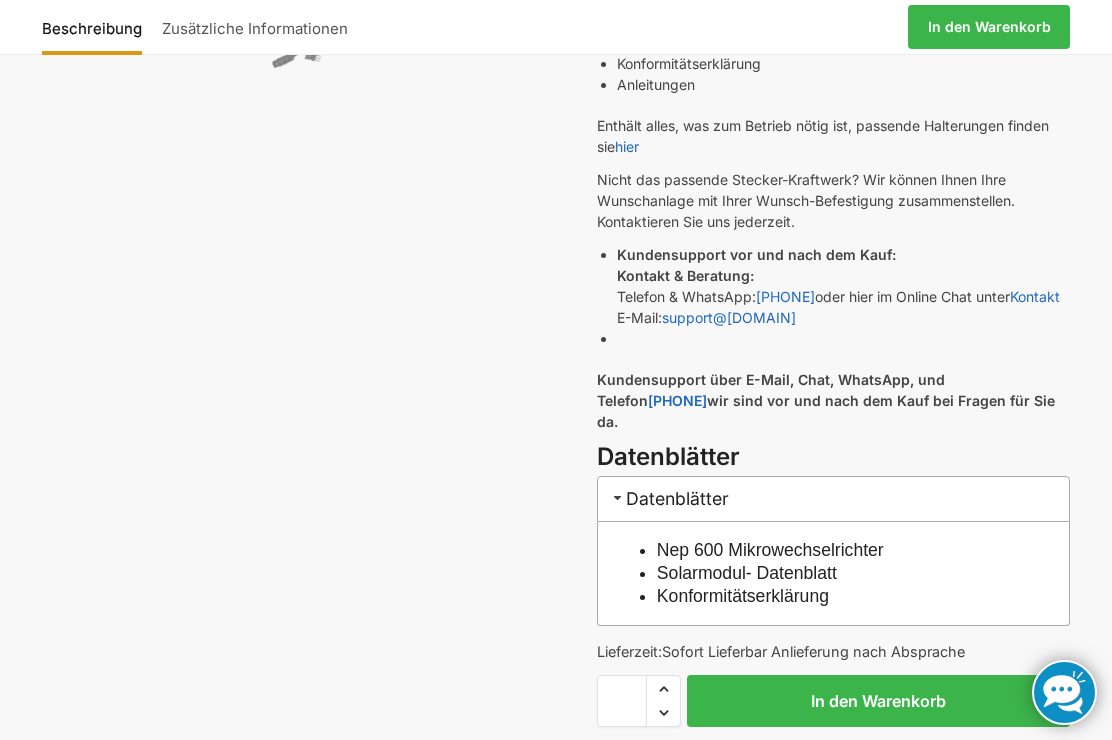 click on "Solarmodul- Datenblatt" at bounding box center [747, 573] 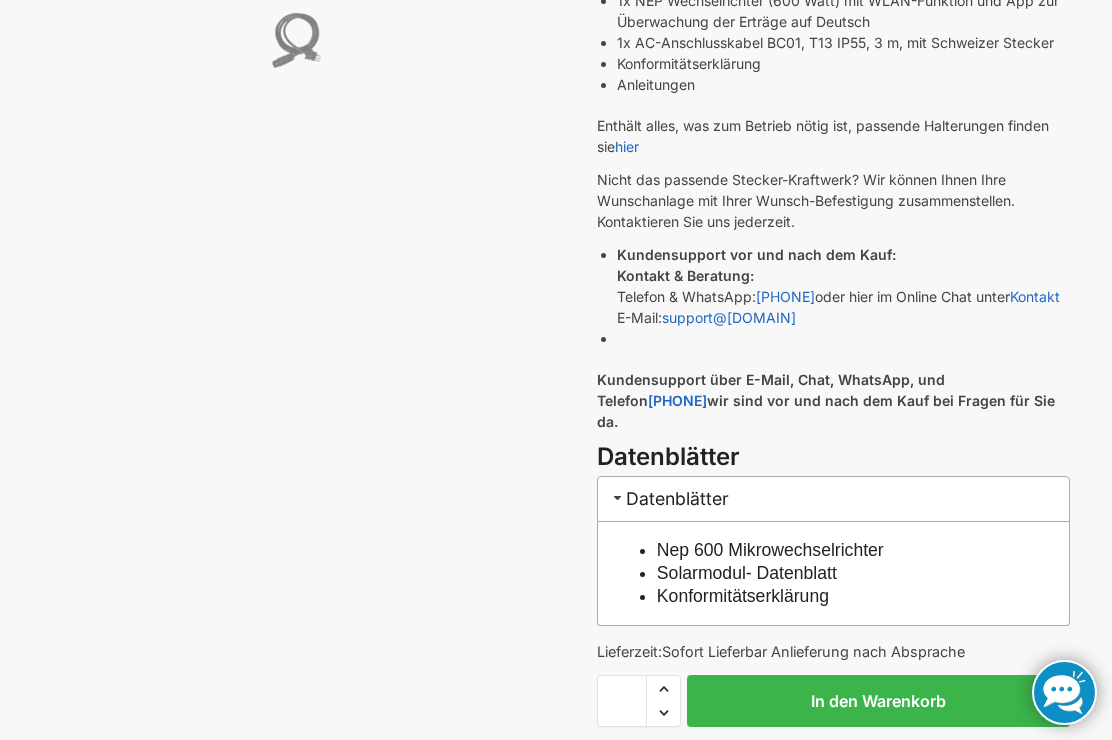 scroll, scrollTop: 91, scrollLeft: 0, axis: vertical 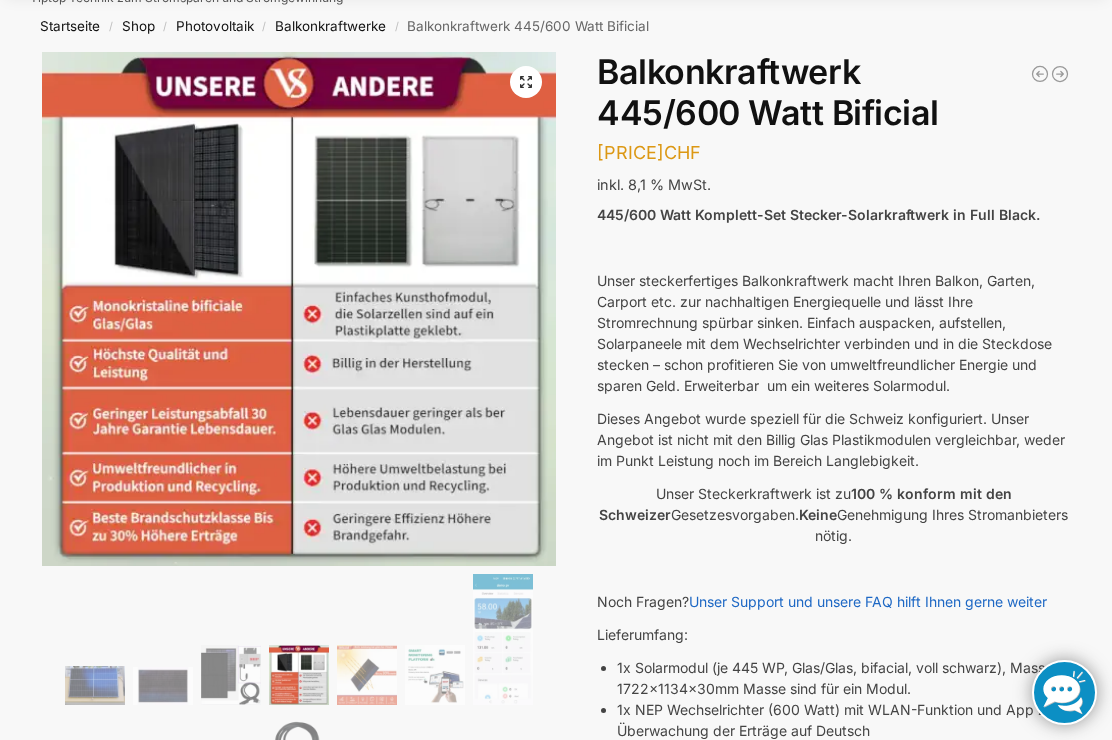 click on "Unser steckerfertiges Balkonkraftwerk macht Ihren Balkon, Garten, Carport etc. zur nachhaltigen Energiequelle und lässt Ihre Stromrechnung spürbar sinken. Einfach auspacken, aufstellen, Solarpaneele mit dem Wechselrichter verbinden und in die Steckdose stecken – schon profitieren Sie von umweltfreundlicher Energie und sparen Geld. Erweiterbar  um ein weiteres Solarmodul." at bounding box center (833, 333) 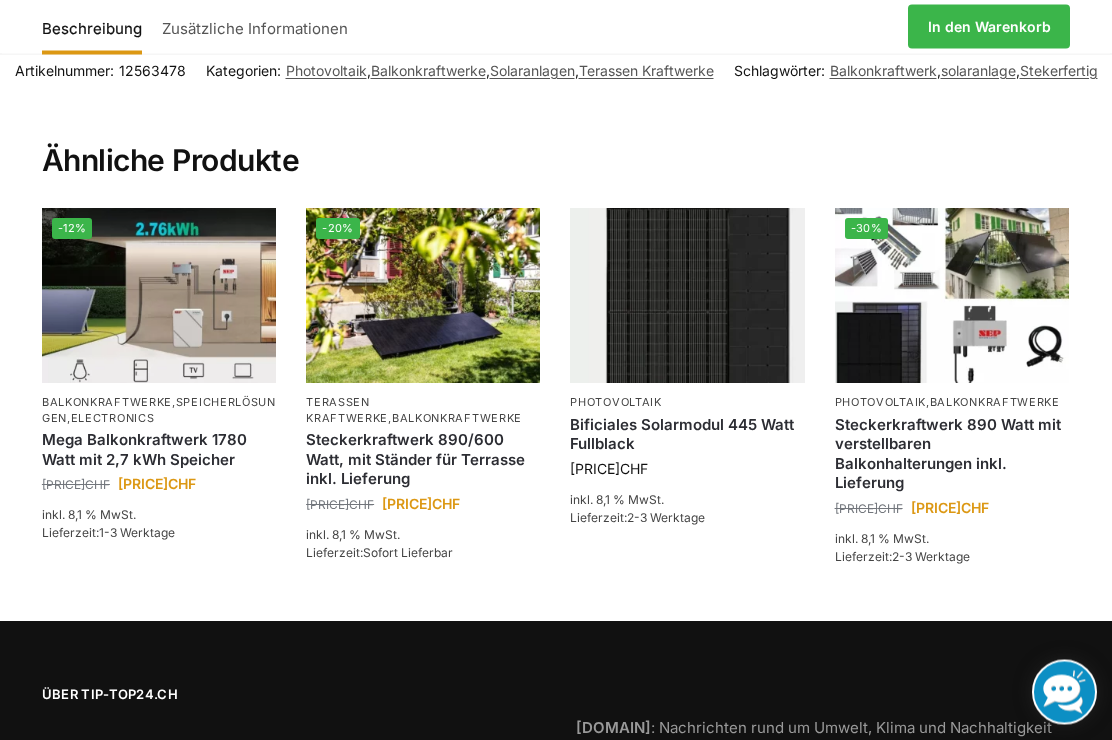 scroll, scrollTop: 3129, scrollLeft: 0, axis: vertical 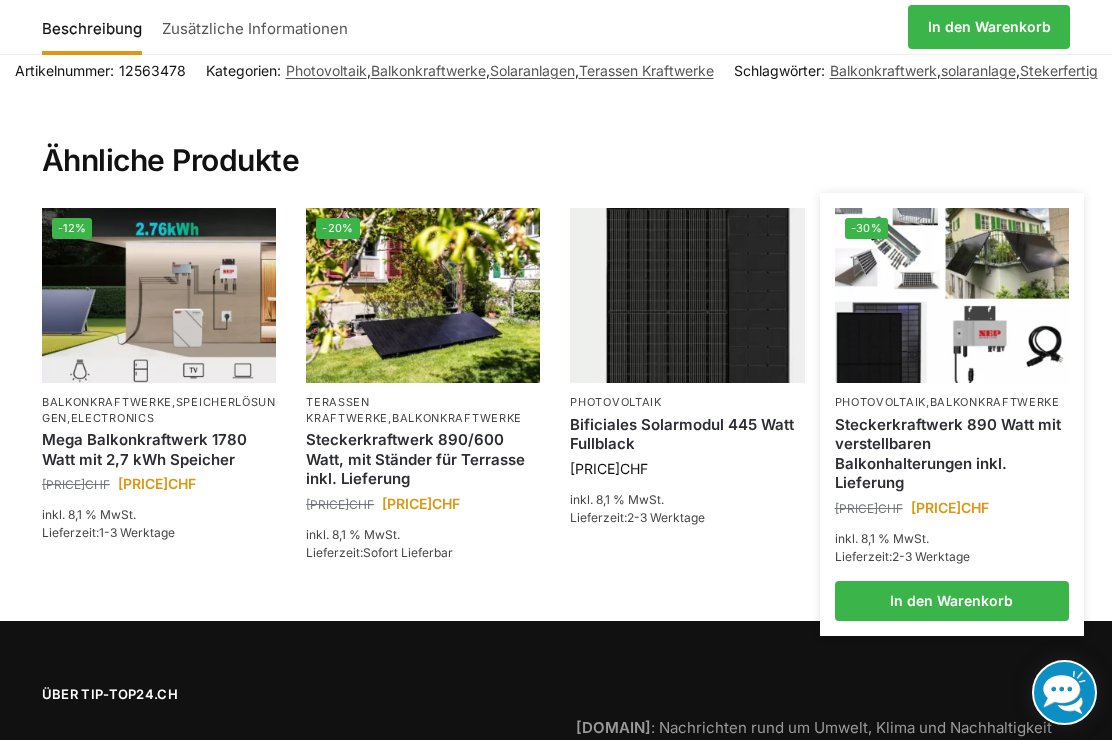 click on "Steckerkraftwerk 890 Watt mit verstellbaren Balkonhalterungen inkl. Lieferung" at bounding box center [952, 454] 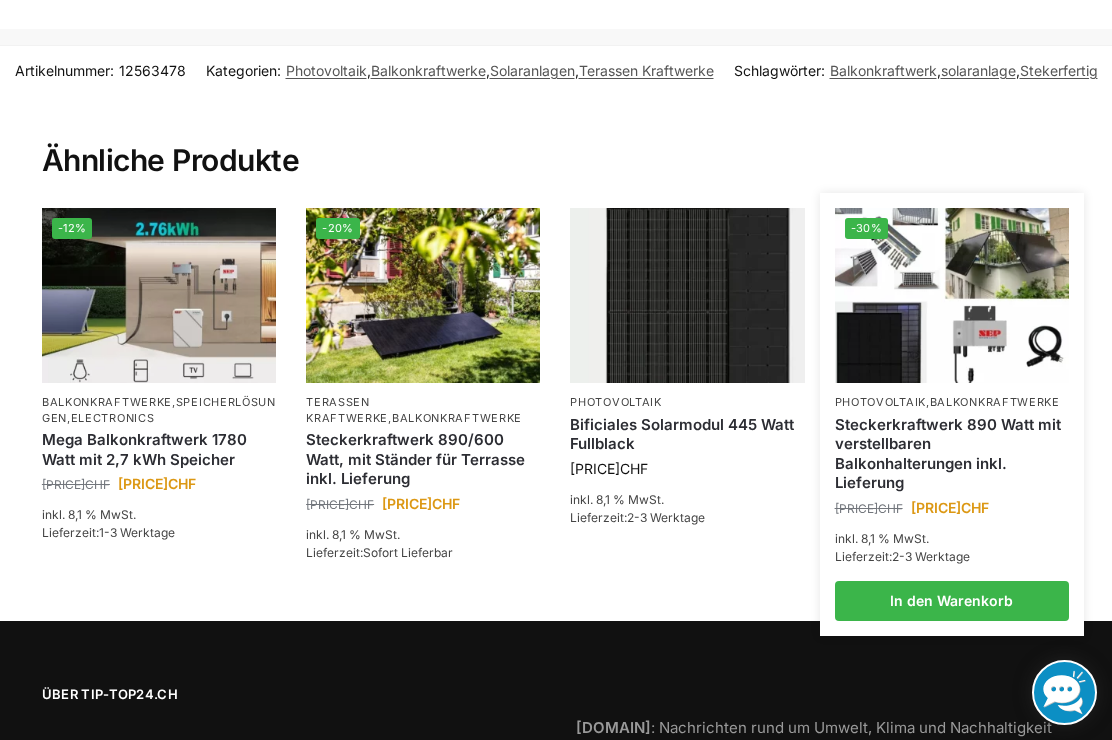 scroll, scrollTop: 3206, scrollLeft: 0, axis: vertical 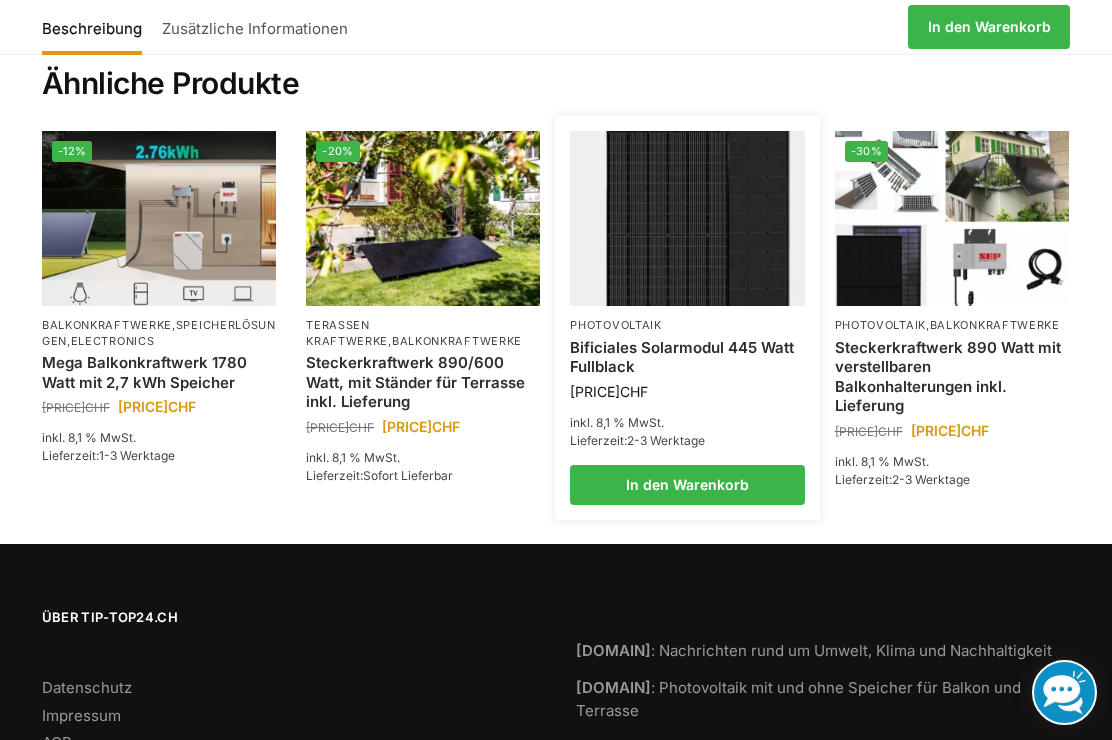 click on "Bificiales Solarmodul 445 Watt Fullblack" at bounding box center (687, 357) 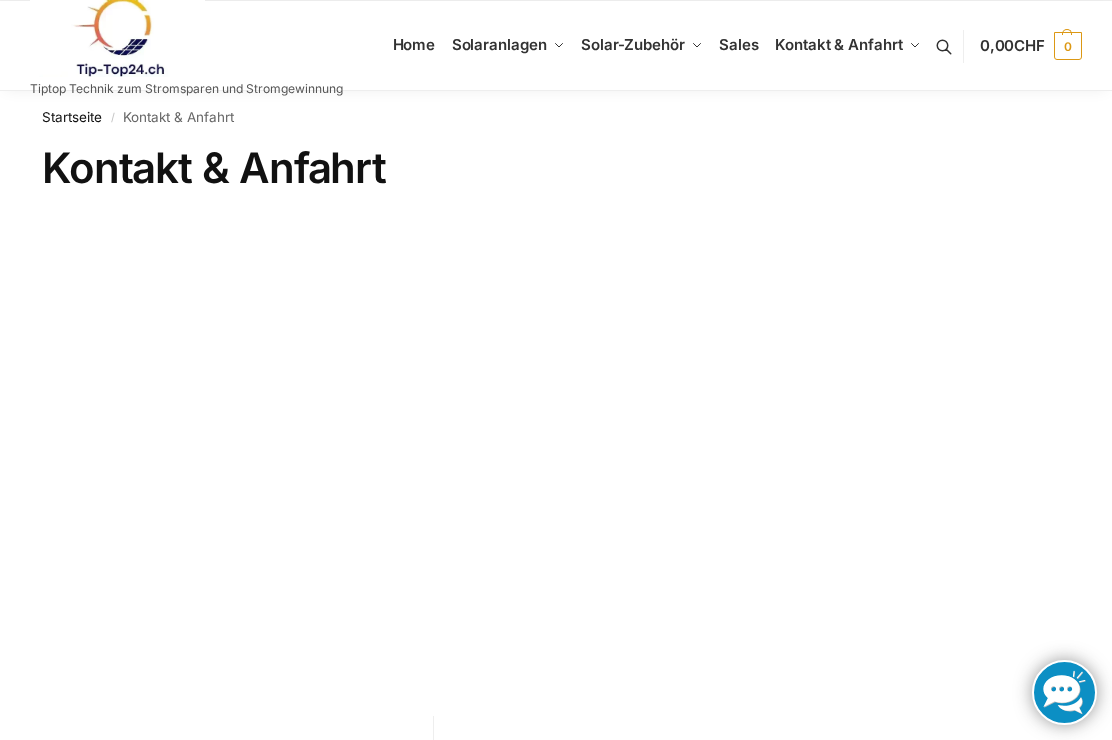 scroll, scrollTop: 0, scrollLeft: 0, axis: both 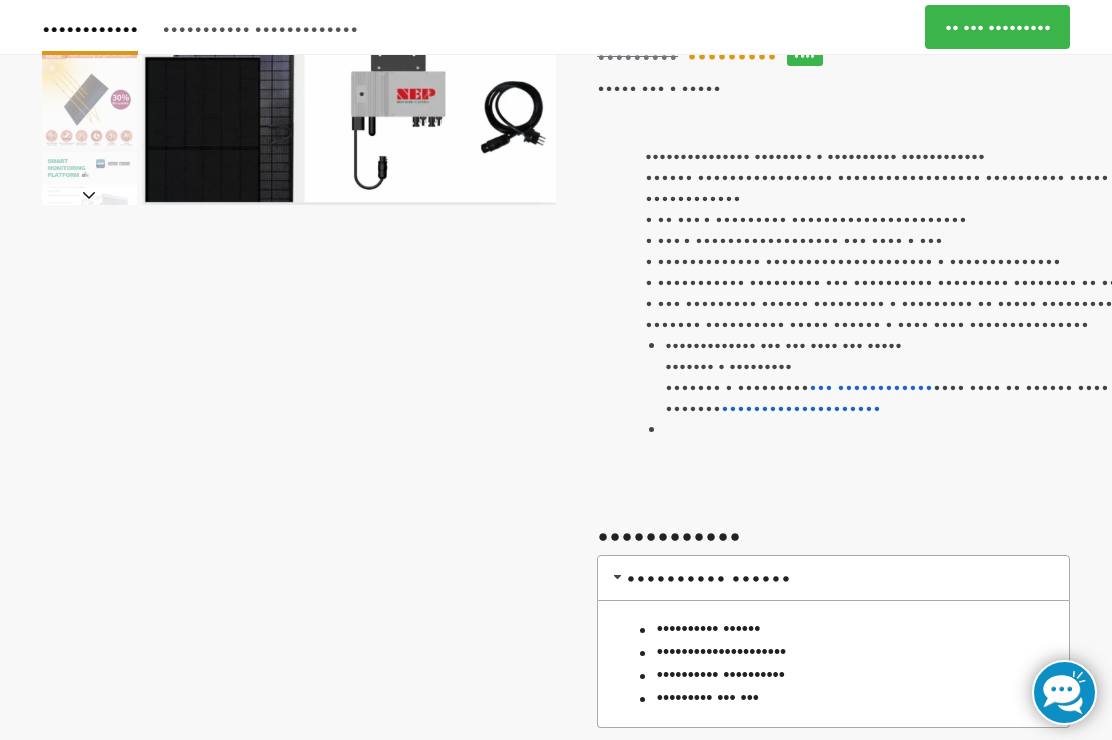 click on "•••••••••• ••••••" at bounding box center (708, 629) 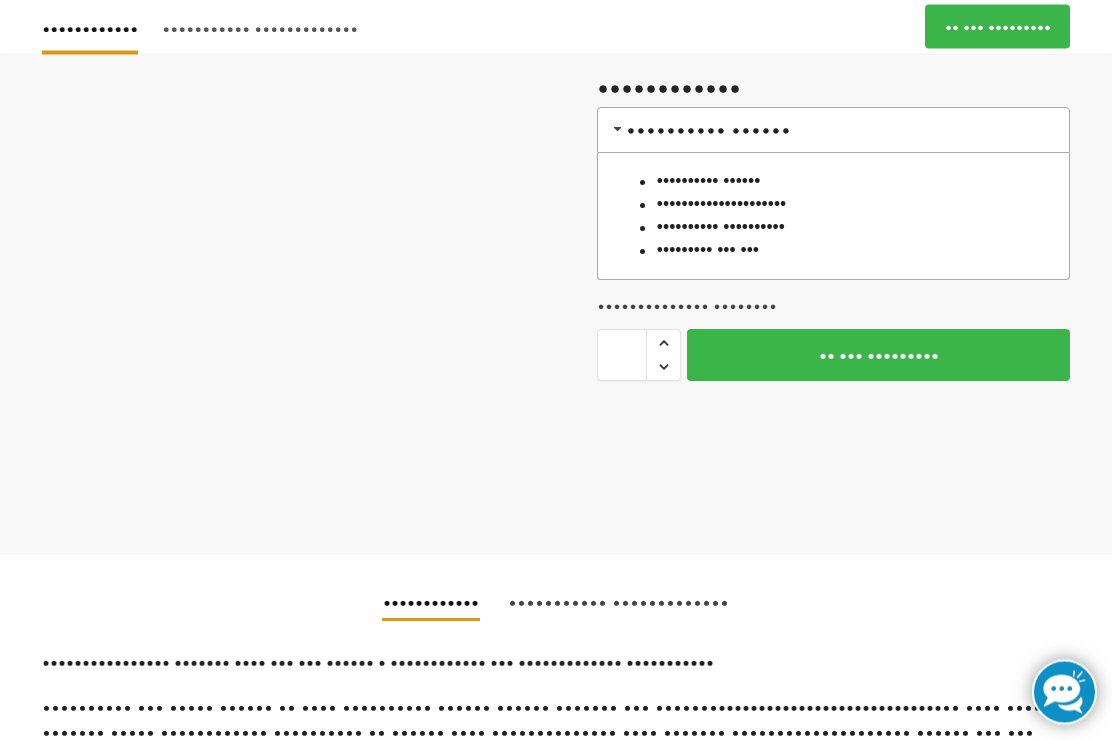 scroll, scrollTop: 742, scrollLeft: 0, axis: vertical 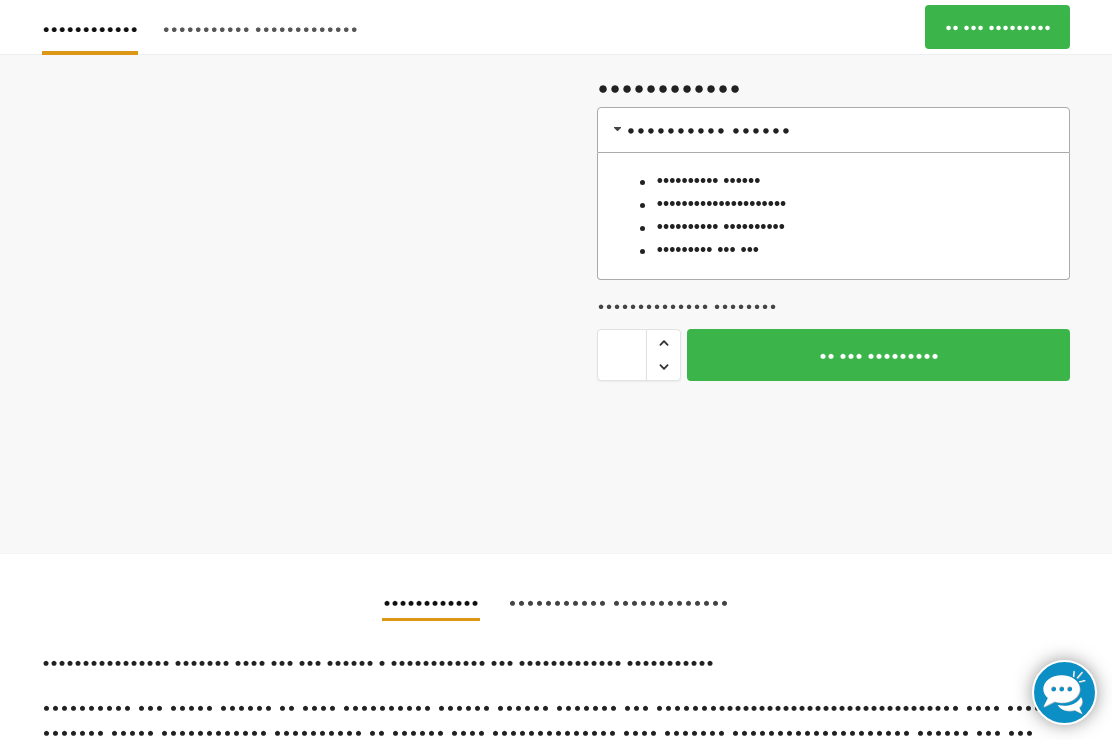 click on "••••••••• ••• •••" at bounding box center [708, 250] 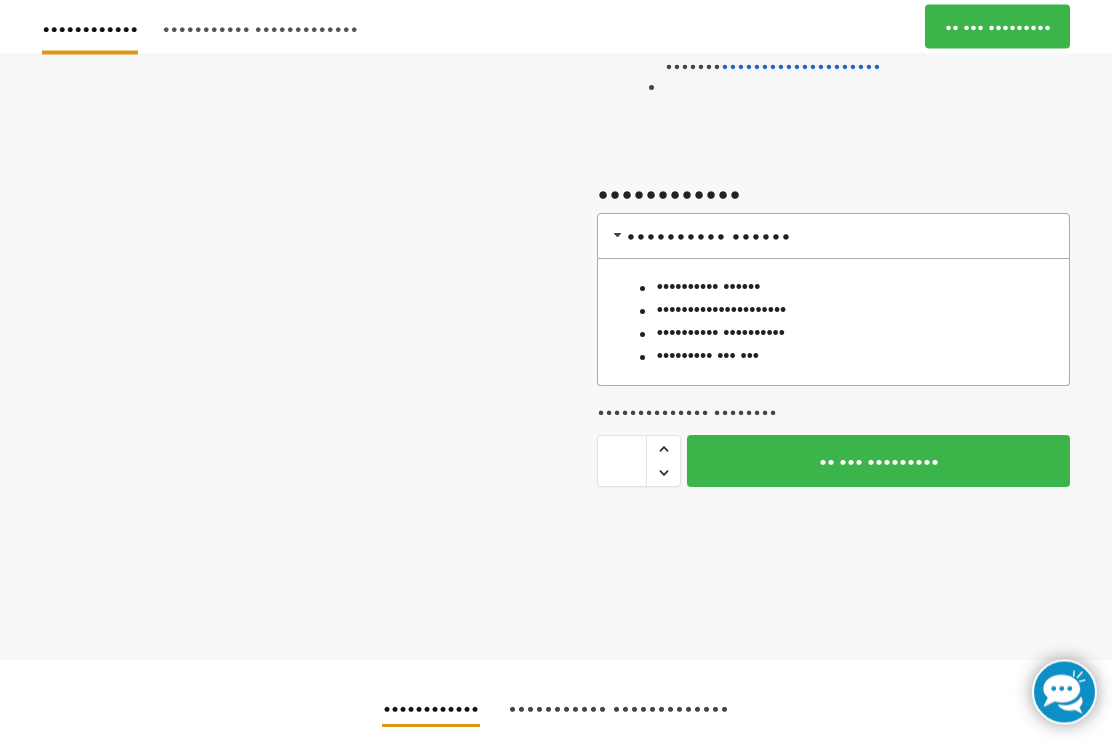 scroll, scrollTop: 636, scrollLeft: 0, axis: vertical 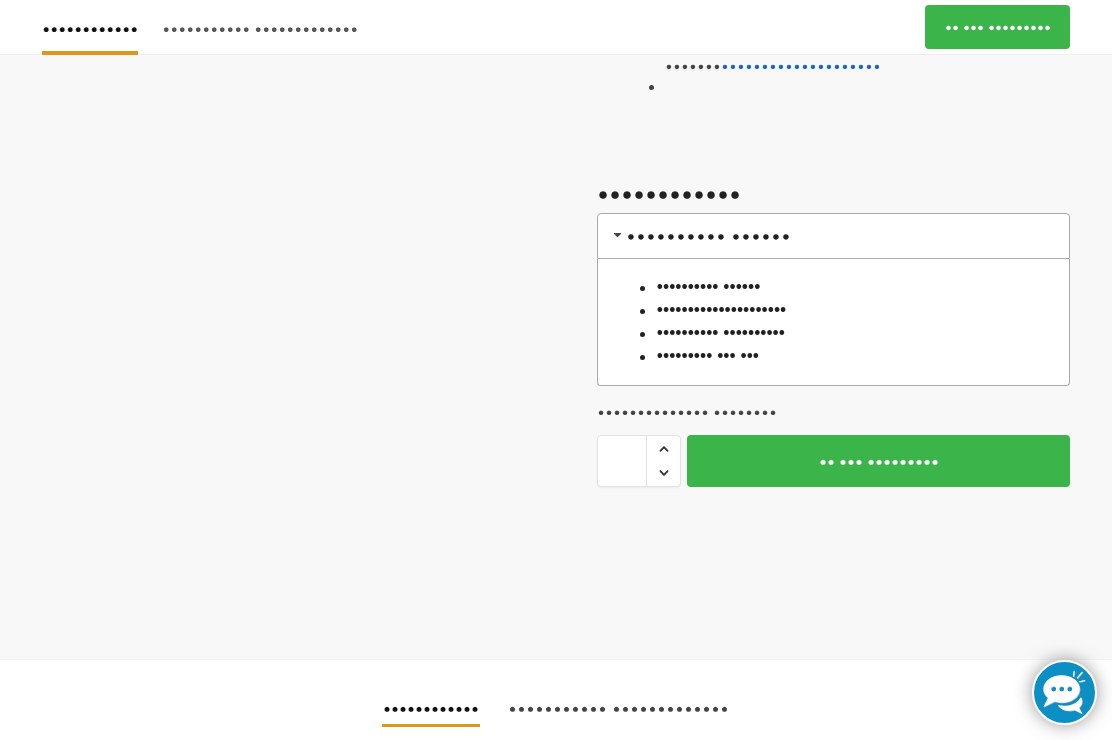 click on "•••••••••• ••••••••••" at bounding box center [721, 333] 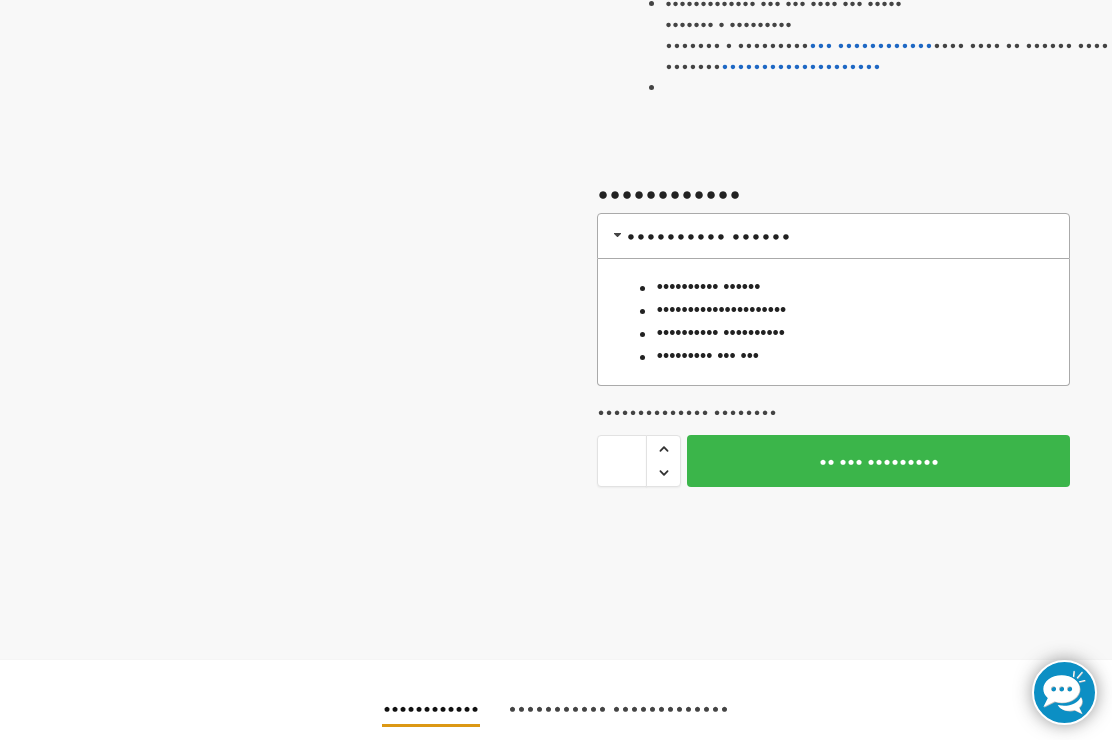 scroll, scrollTop: 91, scrollLeft: 0, axis: vertical 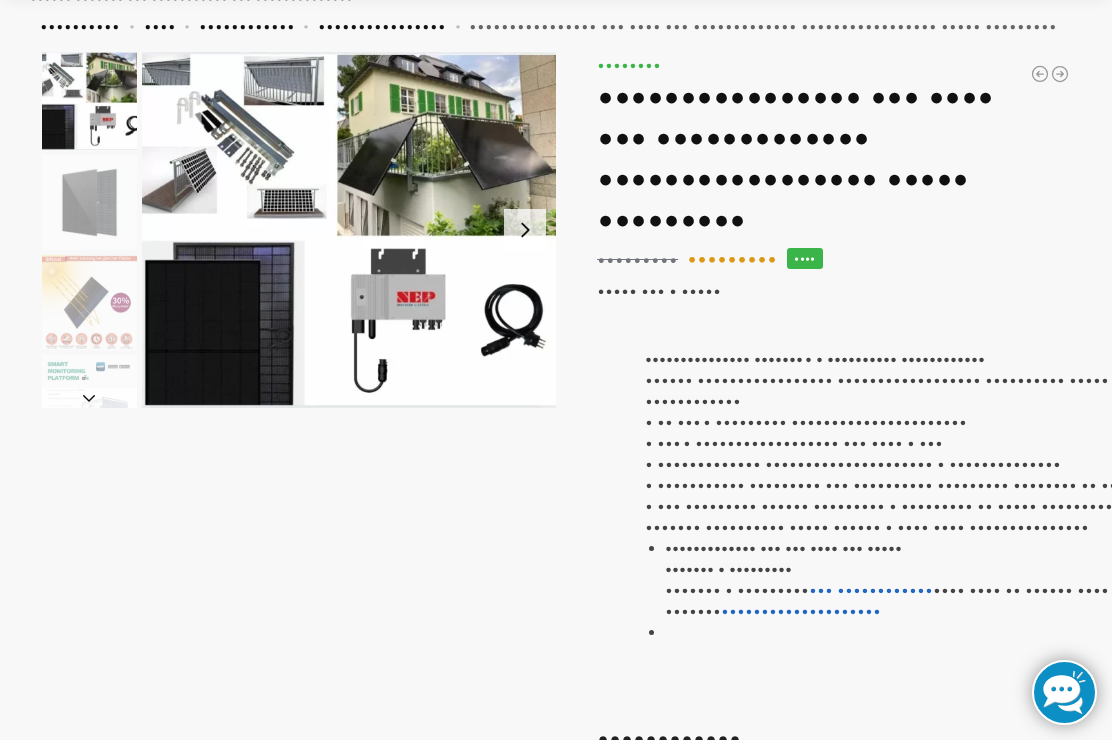 click at bounding box center (349, 230) 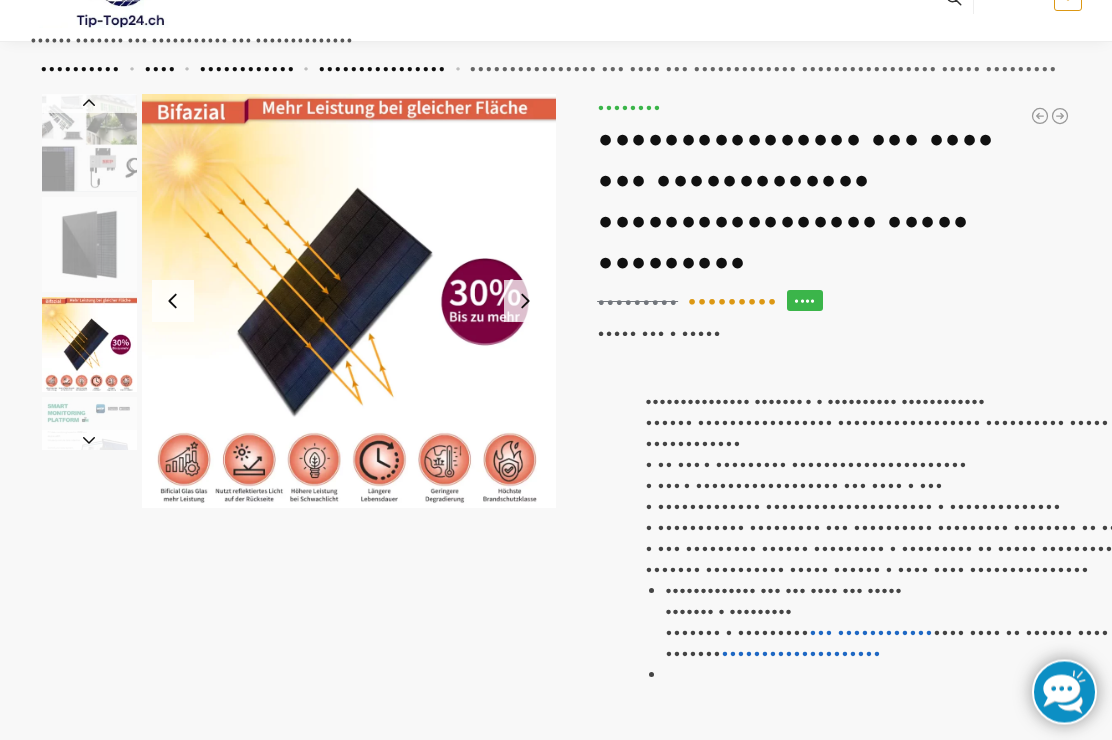 scroll, scrollTop: 0, scrollLeft: 0, axis: both 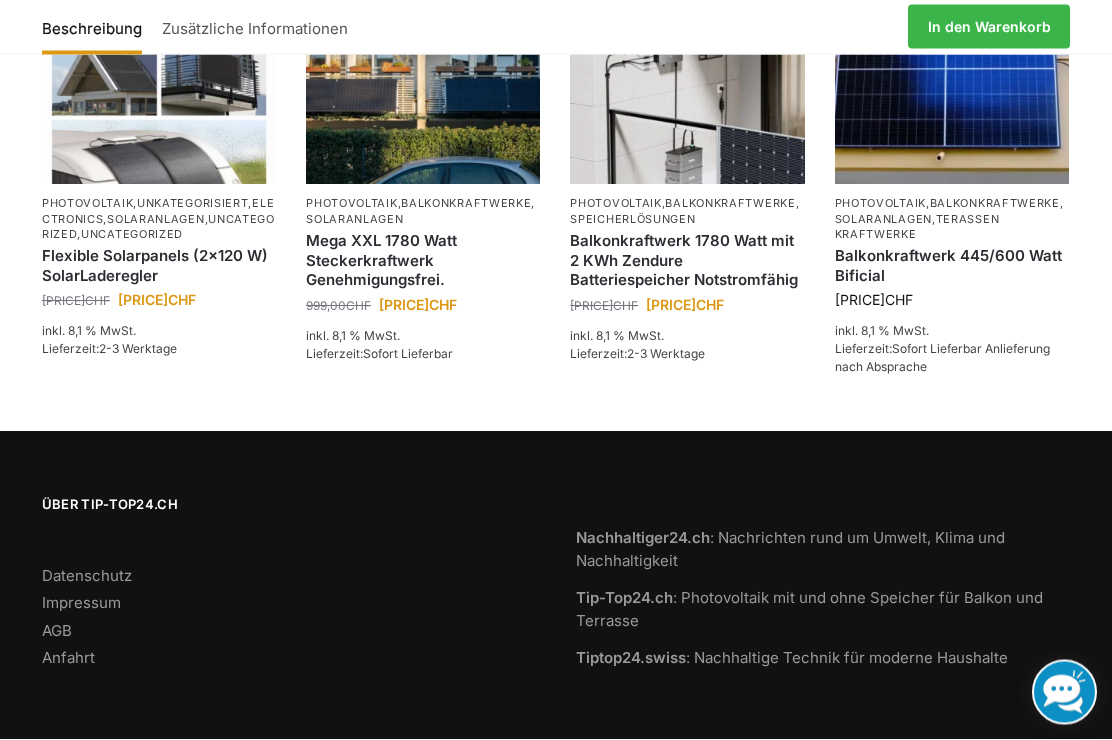 click on "Terassen Kraftwerke" at bounding box center (917, 227) 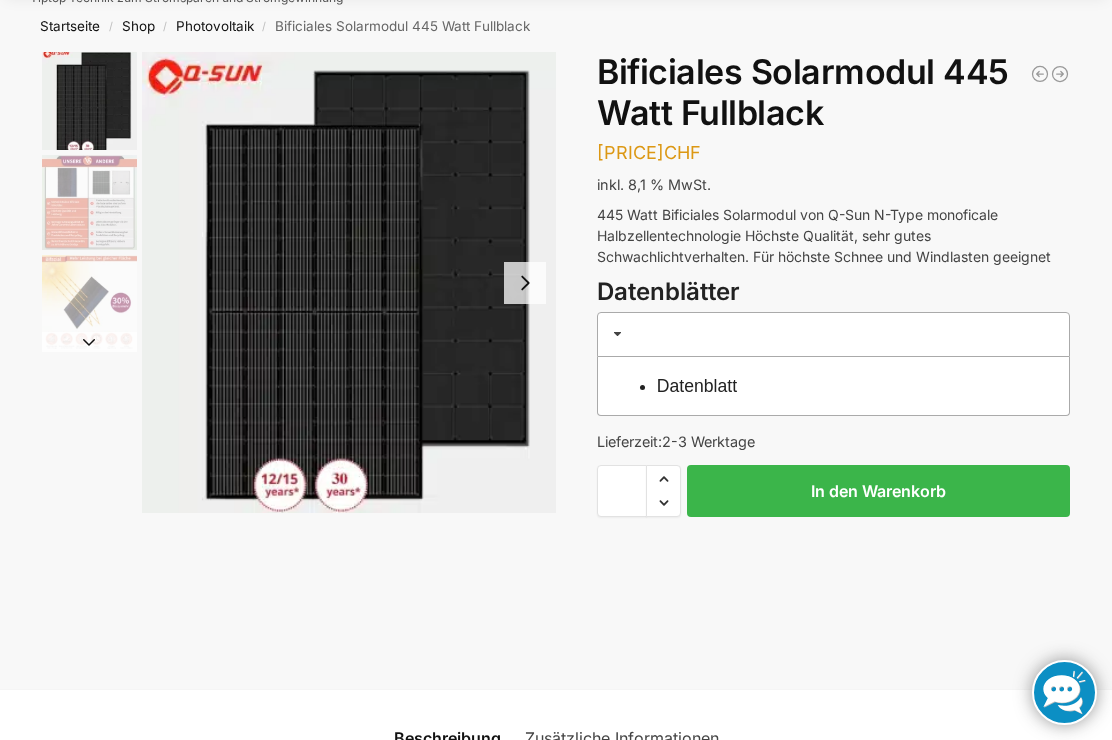 click at bounding box center [525, 283] 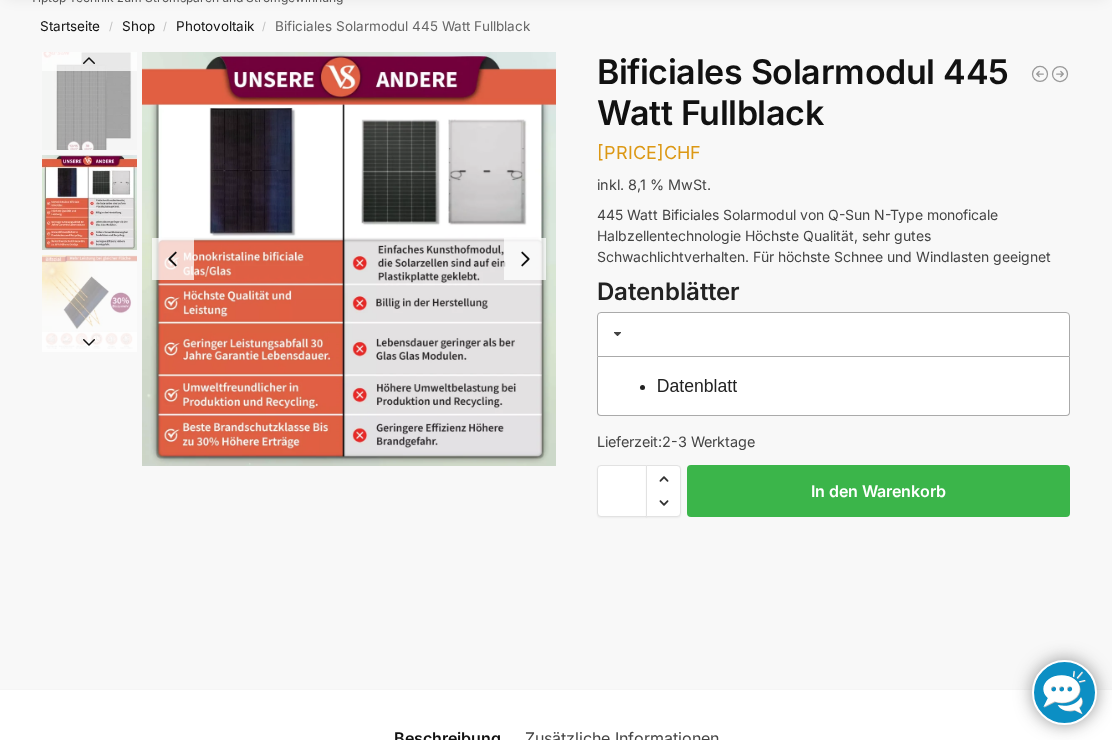 click on "Datenblatt" at bounding box center (844, 386) 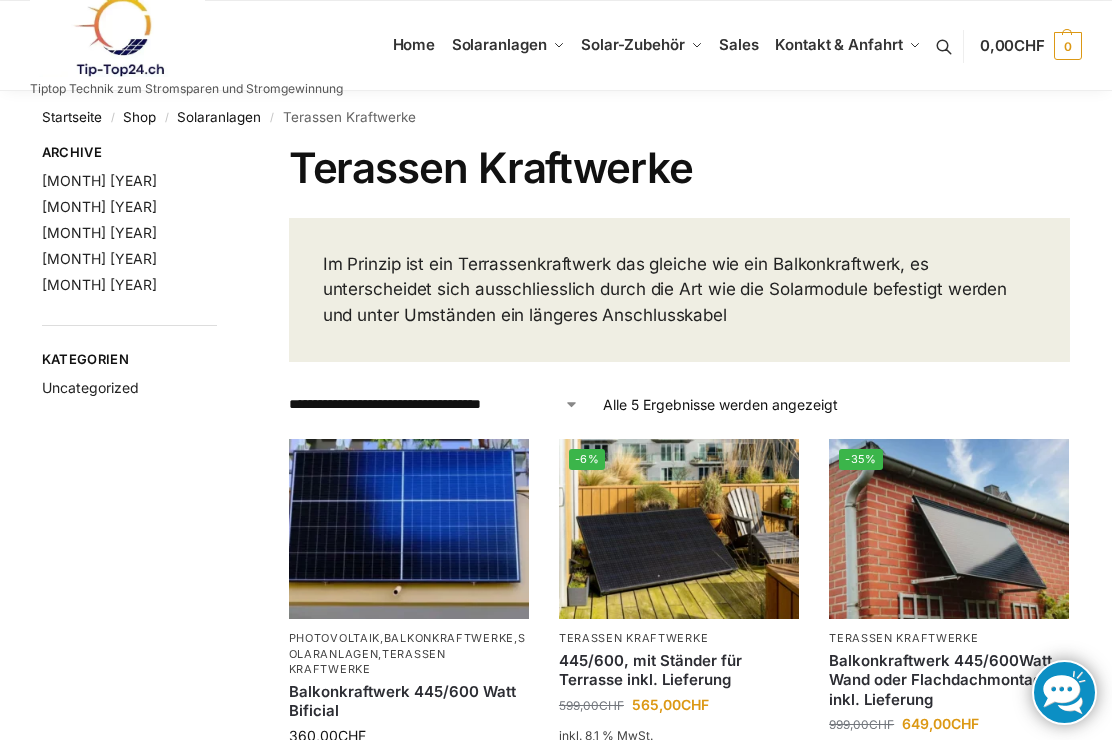 scroll, scrollTop: 0, scrollLeft: 0, axis: both 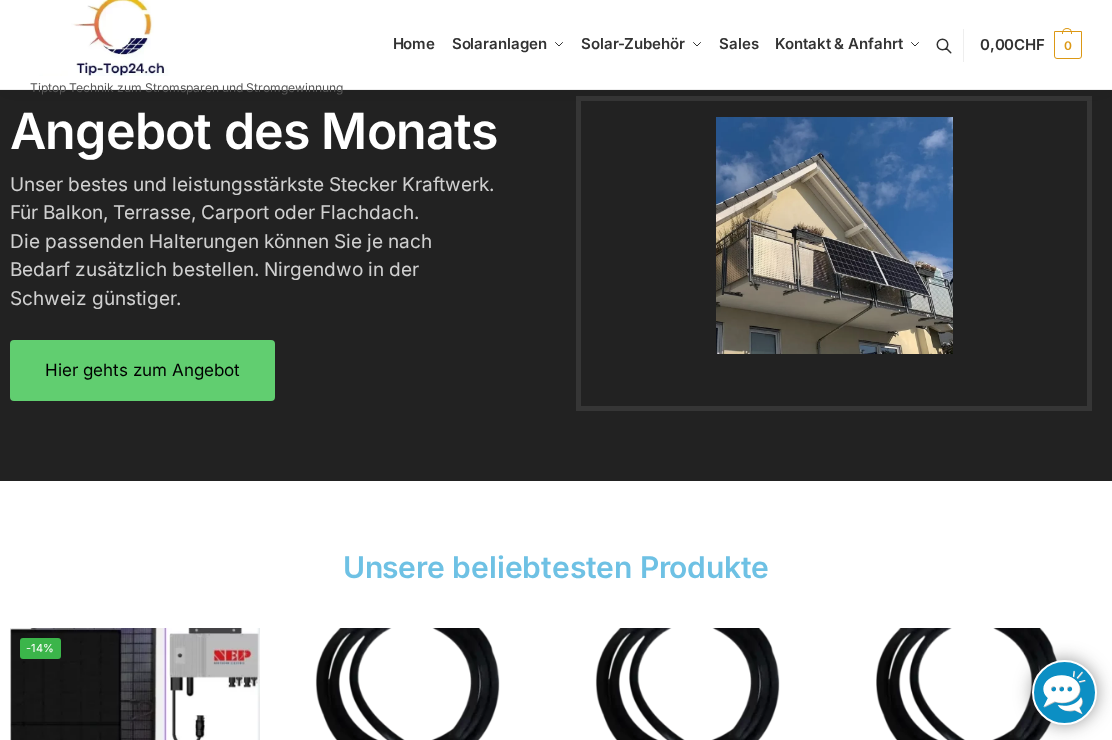 click on "Hier gehts zum Angebot" at bounding box center [142, 370] 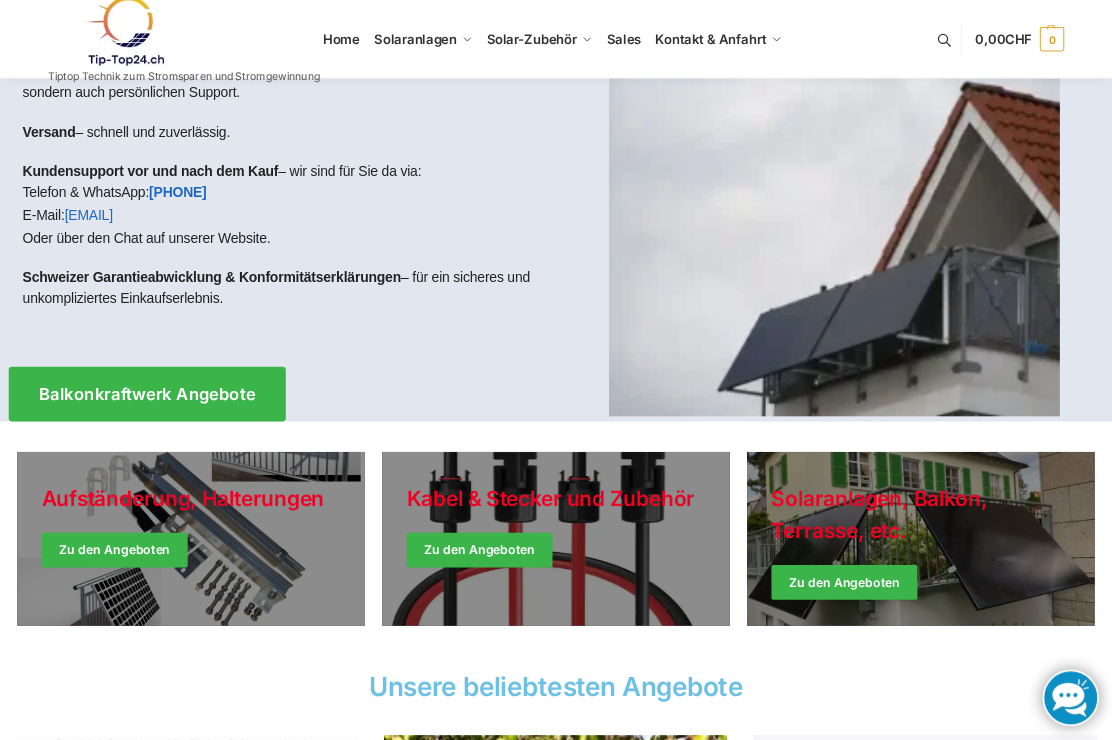 scroll, scrollTop: 0, scrollLeft: 0, axis: both 